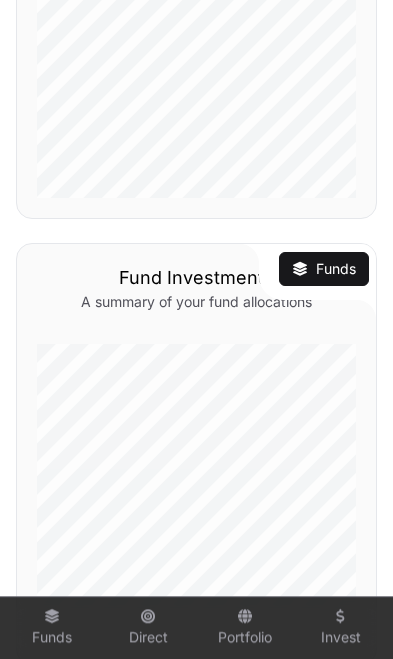 scroll, scrollTop: 0, scrollLeft: 0, axis: both 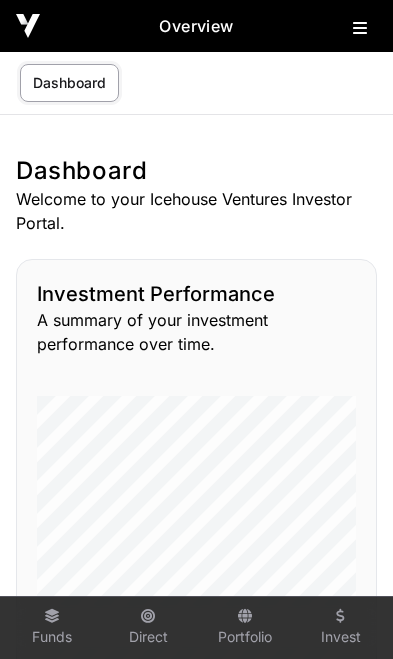 click 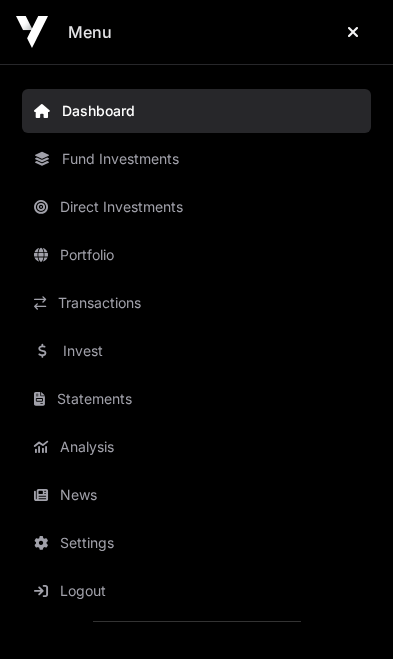 click on "News" 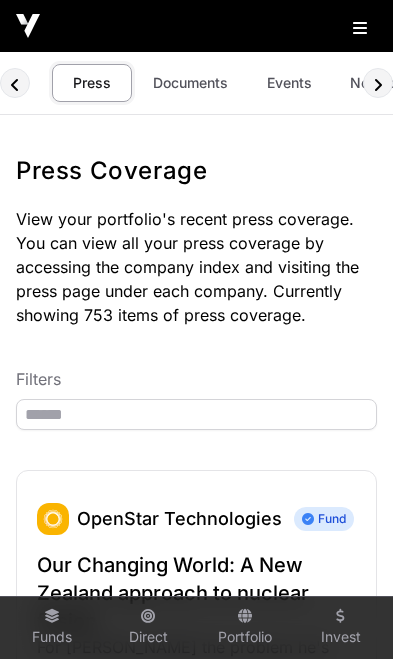 click on "Documents" 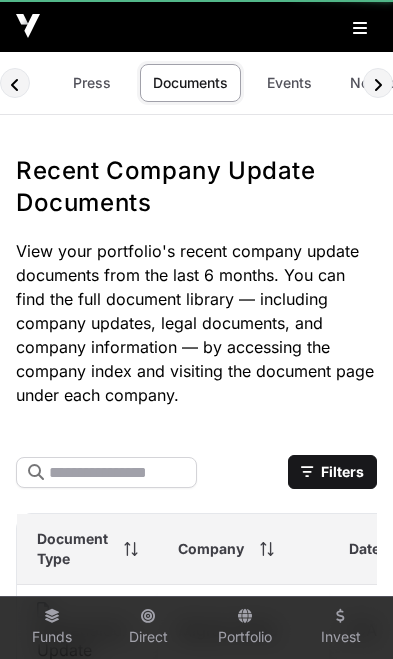 scroll, scrollTop: 0, scrollLeft: 8, axis: horizontal 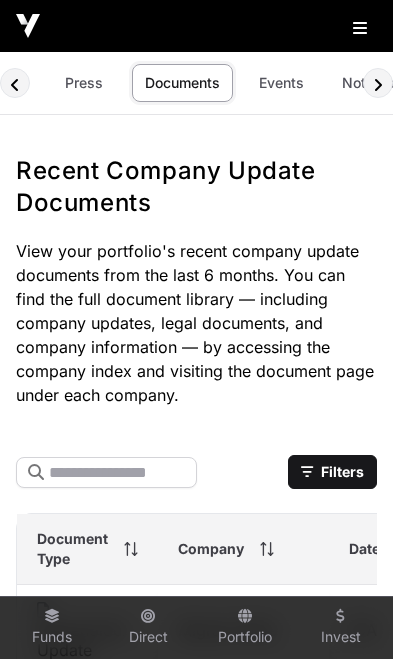 click on "Events" 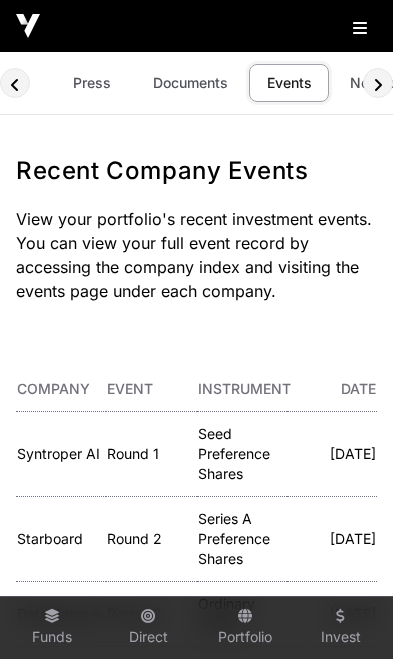 scroll, scrollTop: 0, scrollLeft: 118, axis: horizontal 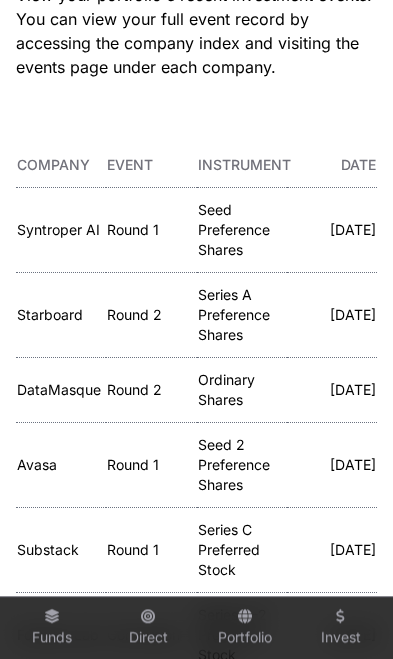 click on "Syntroper AI" 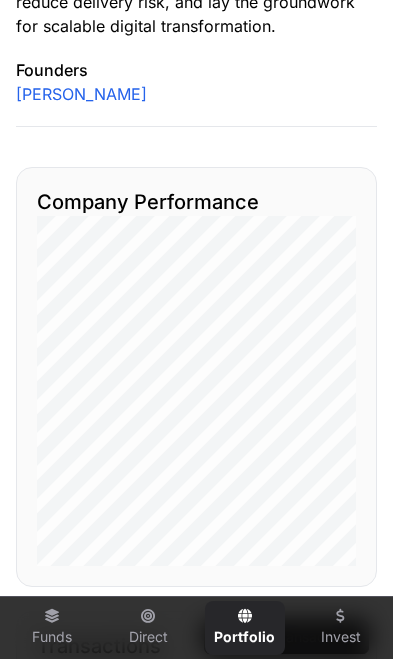 scroll, scrollTop: 1842, scrollLeft: 0, axis: vertical 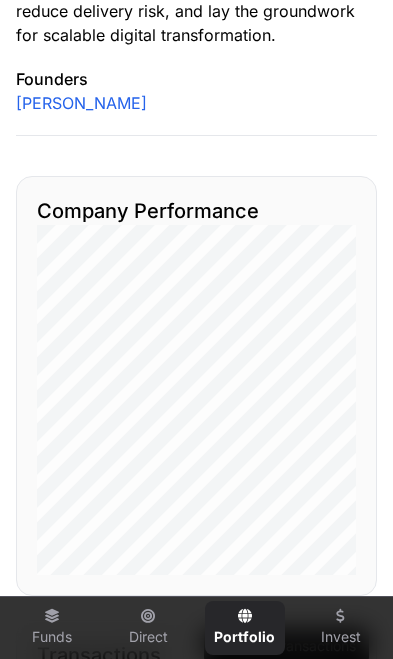 click on "View Transactions" 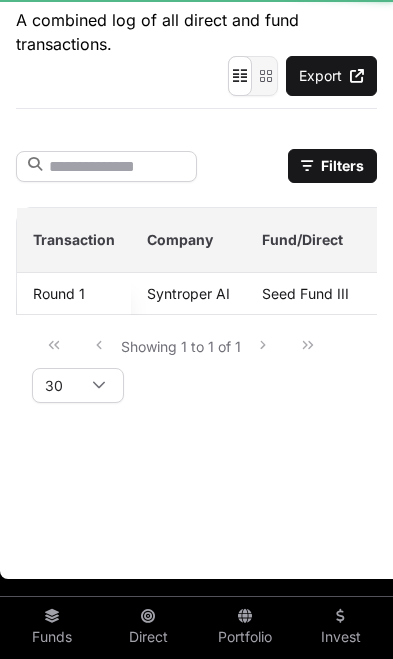 scroll, scrollTop: 0, scrollLeft: 0, axis: both 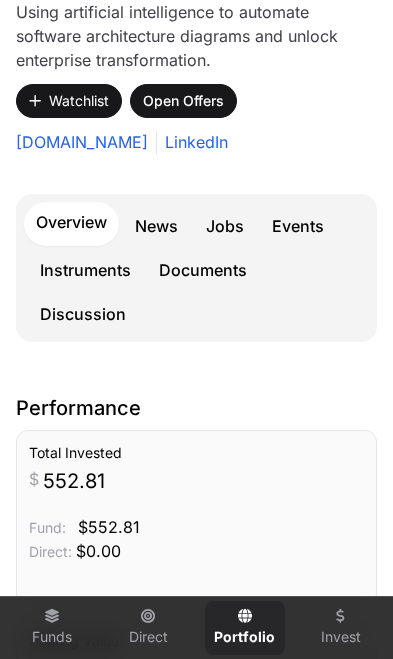 click on "Events" 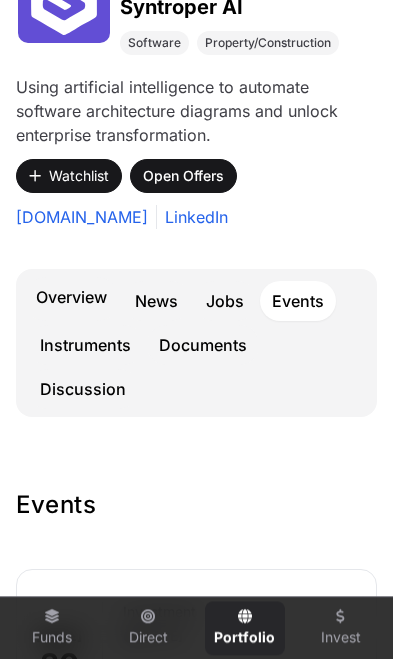 scroll, scrollTop: 332, scrollLeft: 0, axis: vertical 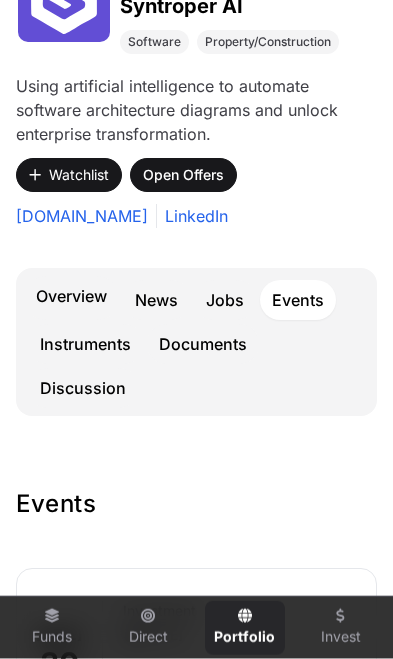 click on "Documents" 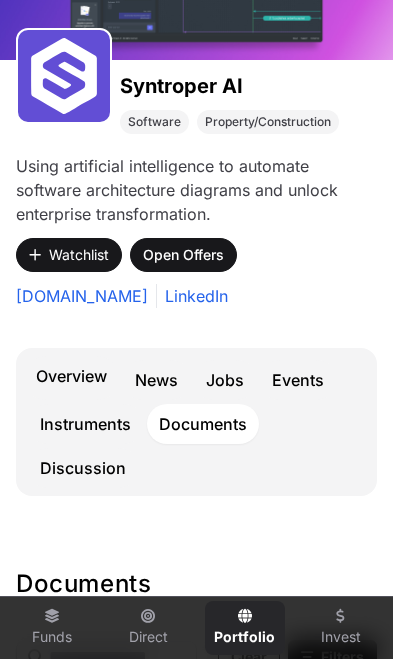 scroll, scrollTop: 252, scrollLeft: 0, axis: vertical 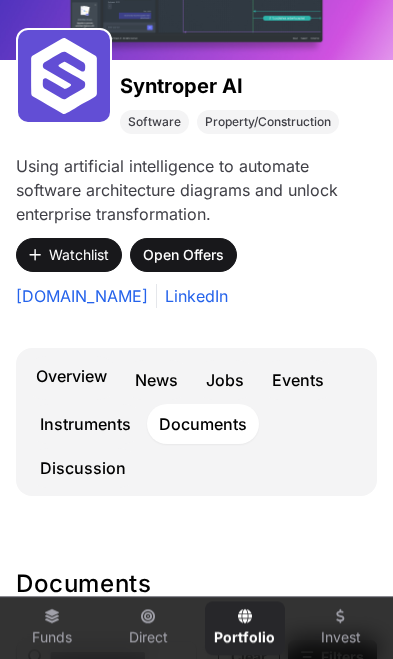 click on "Instruments" 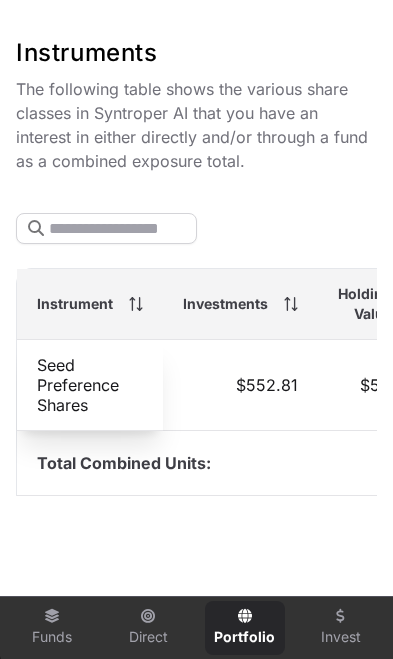 scroll, scrollTop: 783, scrollLeft: 0, axis: vertical 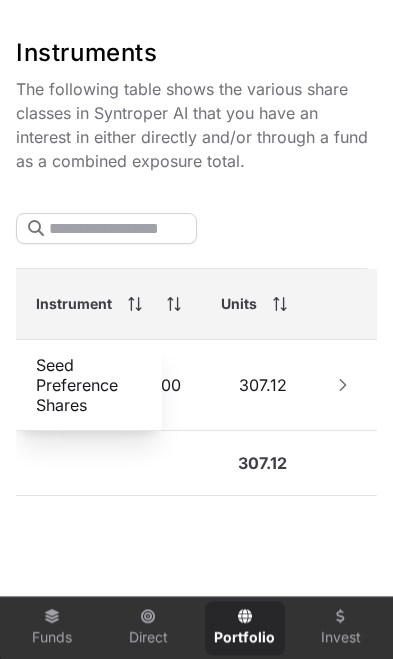 click 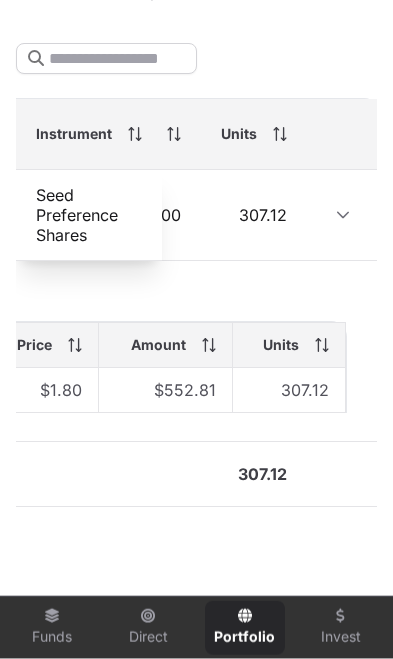 scroll, scrollTop: 955, scrollLeft: 0, axis: vertical 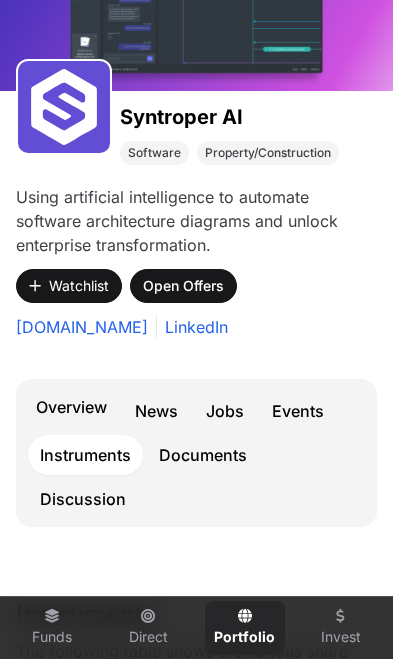 click on "Events" 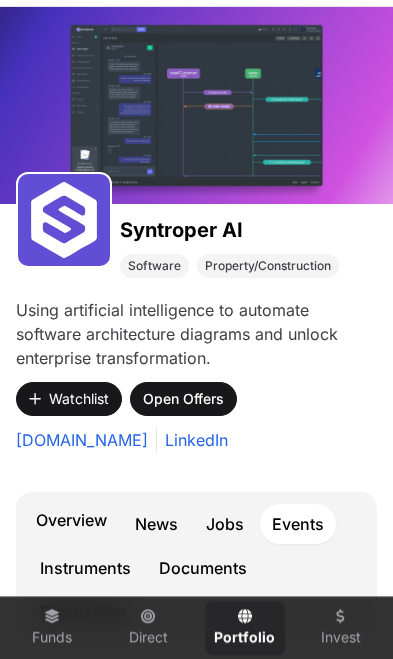 scroll, scrollTop: 0, scrollLeft: 0, axis: both 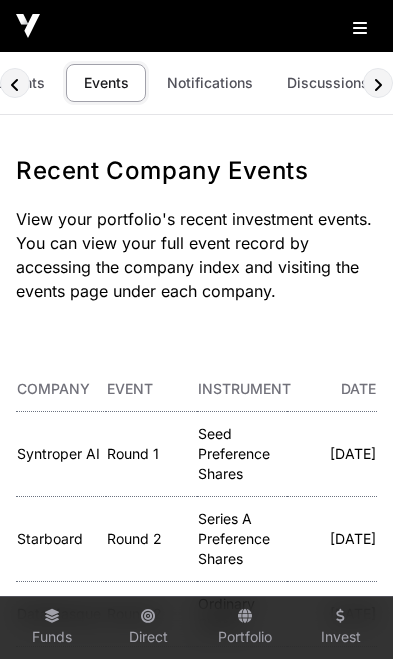 click on "Discussions" 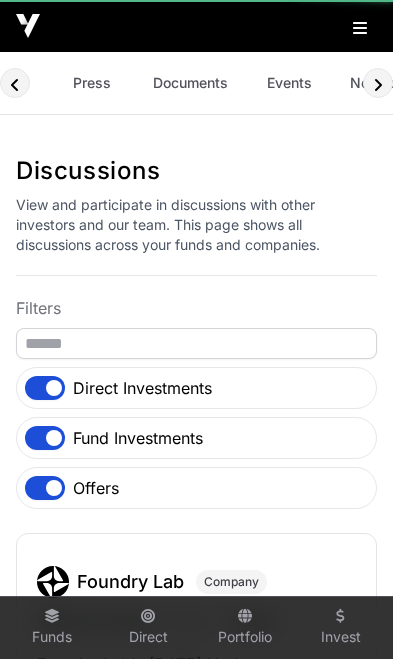 scroll, scrollTop: 0, scrollLeft: 151, axis: horizontal 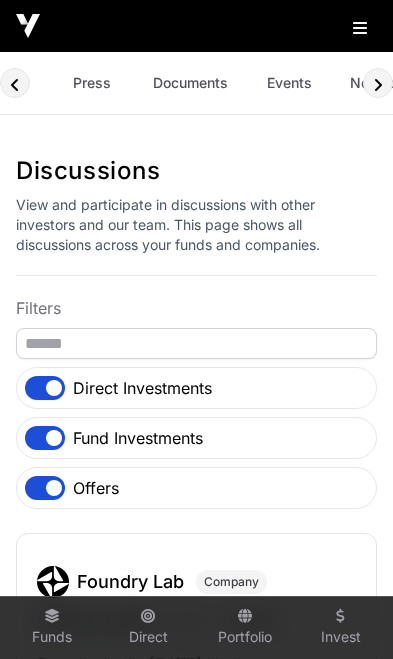 click on "Press" 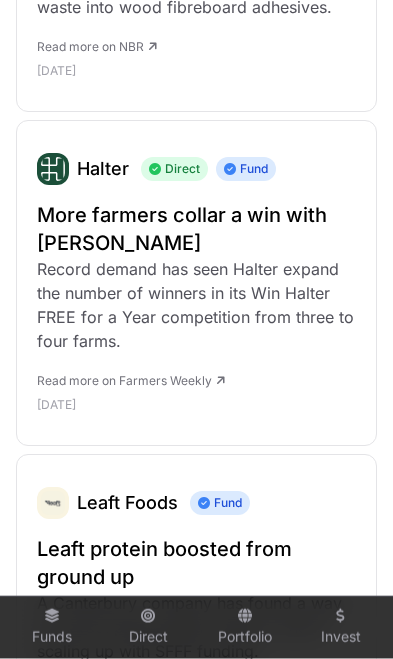 scroll, scrollTop: 1943, scrollLeft: 0, axis: vertical 